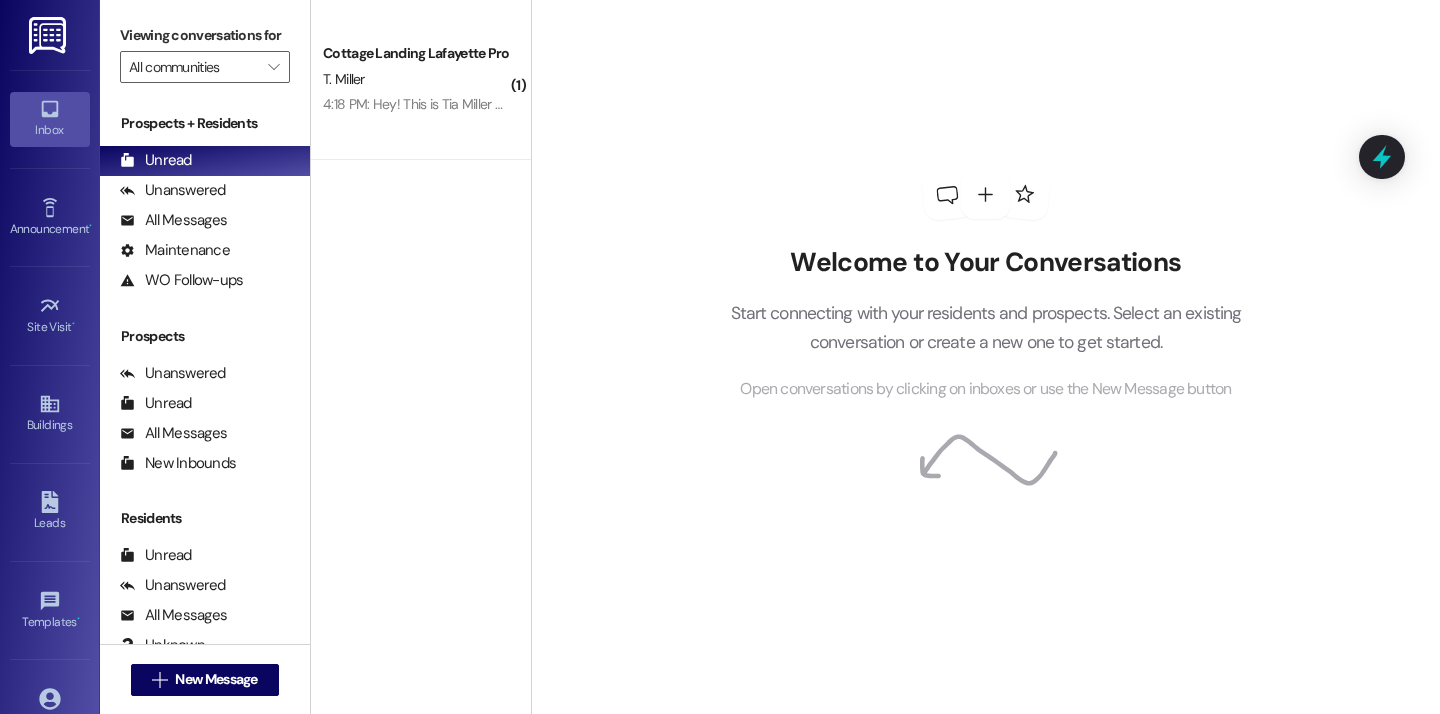 scroll, scrollTop: 0, scrollLeft: 0, axis: both 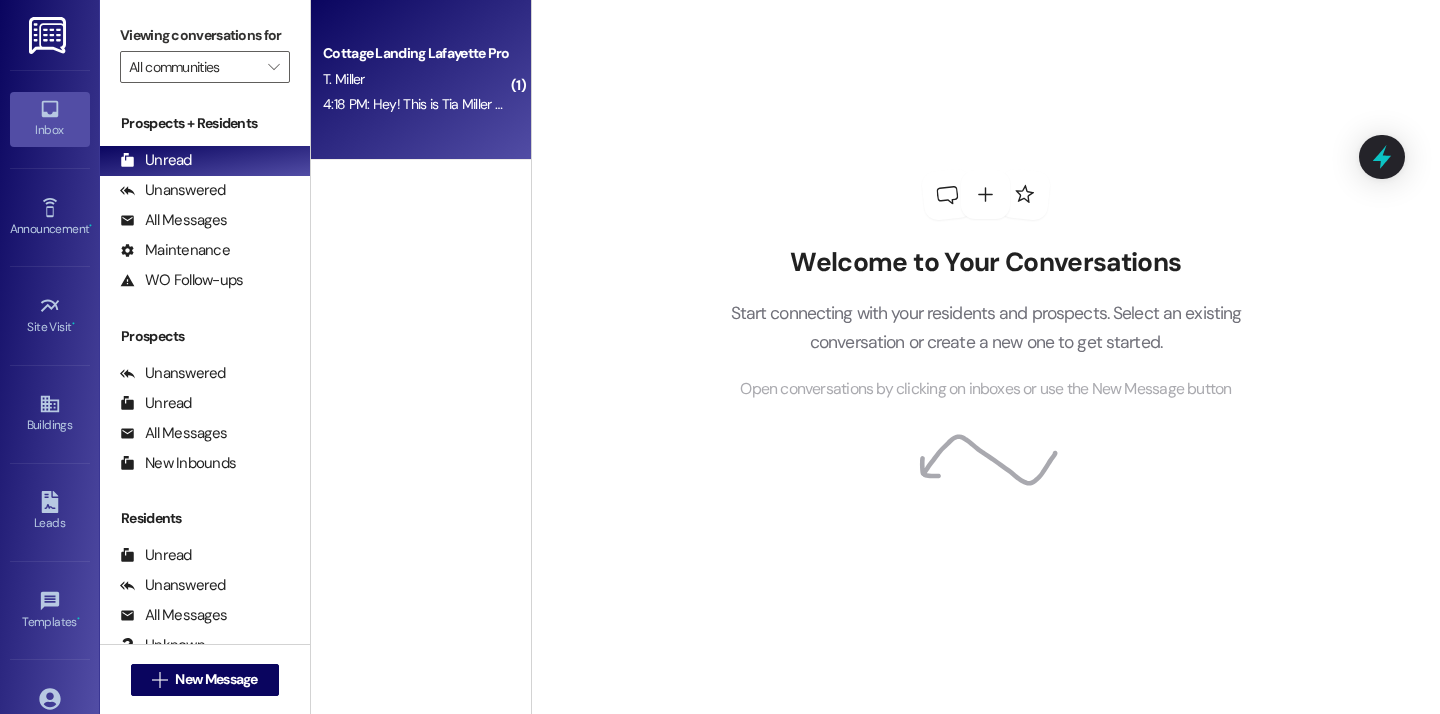 click on "Cottage Landing Lafayette Prospect T. Miller 4:18 PM: Hey! This is Tia Miller and just moved in yesterday! I have a dog who is a registered emotional support animal and I was wondering how to get her registered to live at the Cottages! She is still at my parents house right now so I could get settled in my new place and I wasn't sure what I needed to do to register her 4:18 PM: Hey! This is Tia Miller and just moved in yesterday! I have a dog who is a registered emotional support animal and I was wondering how to get her registered to live at the Cottages! She is still at my parents house right now so I could get settled in my new place and I wasn't sure what I needed to do to register her" at bounding box center (421, 80) 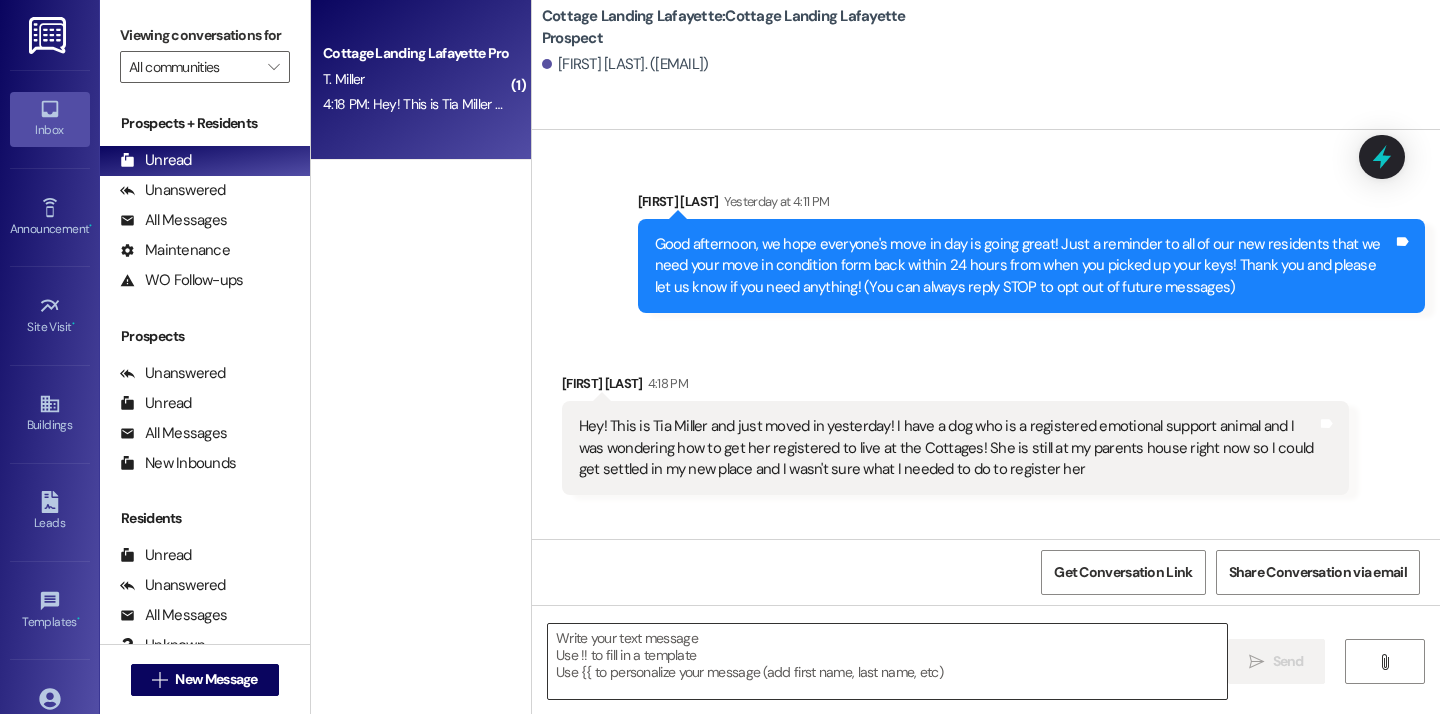 click at bounding box center (887, 661) 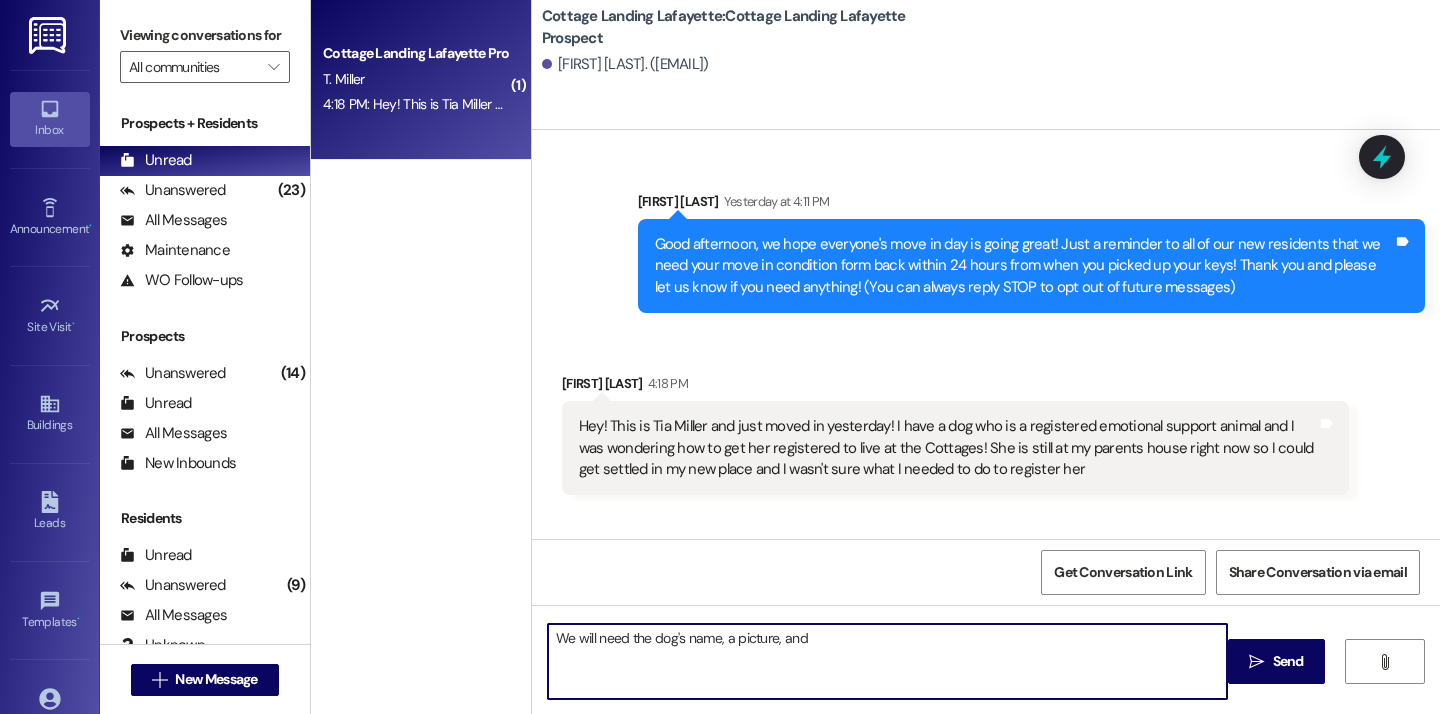 click on "We will need the dog's name, a picture, and" at bounding box center (887, 661) 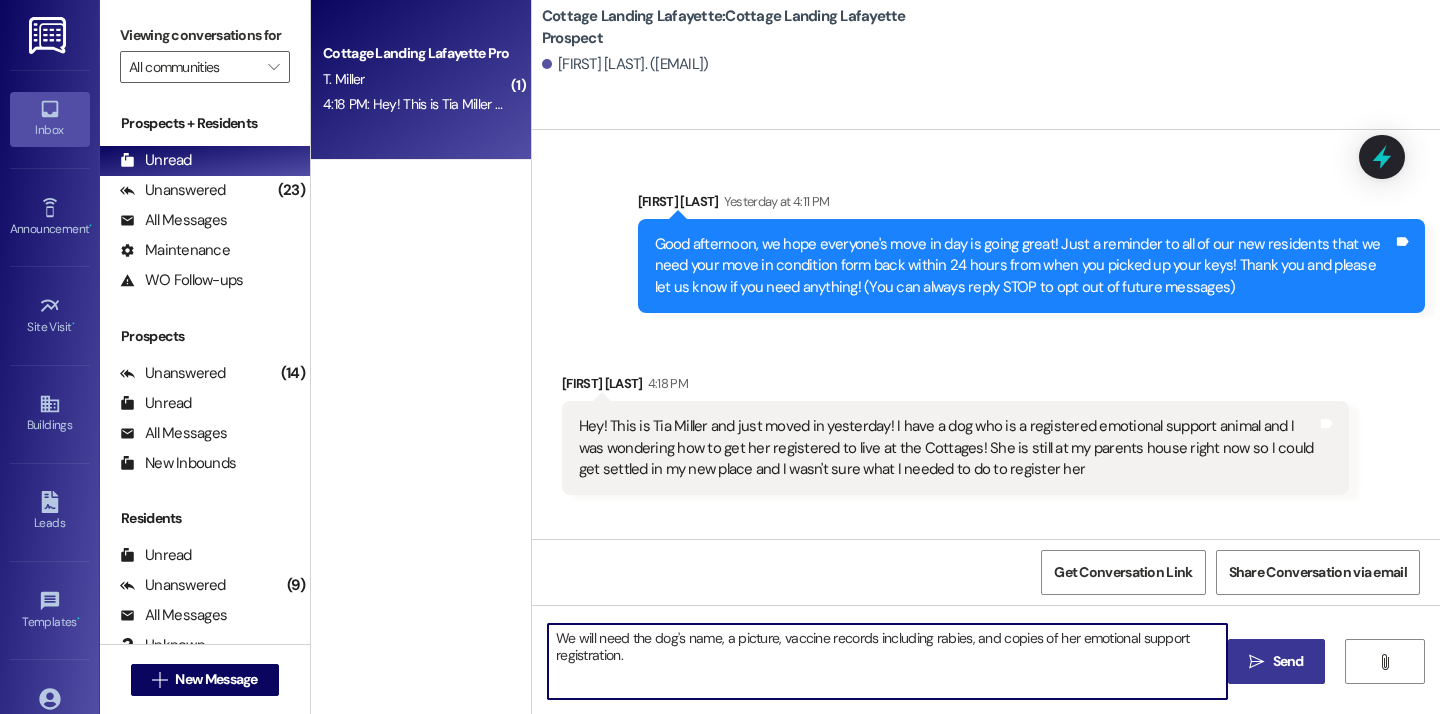 type on "We will need the dog's name, a picture, vaccine records including rabies, and copies of her emotional support registration." 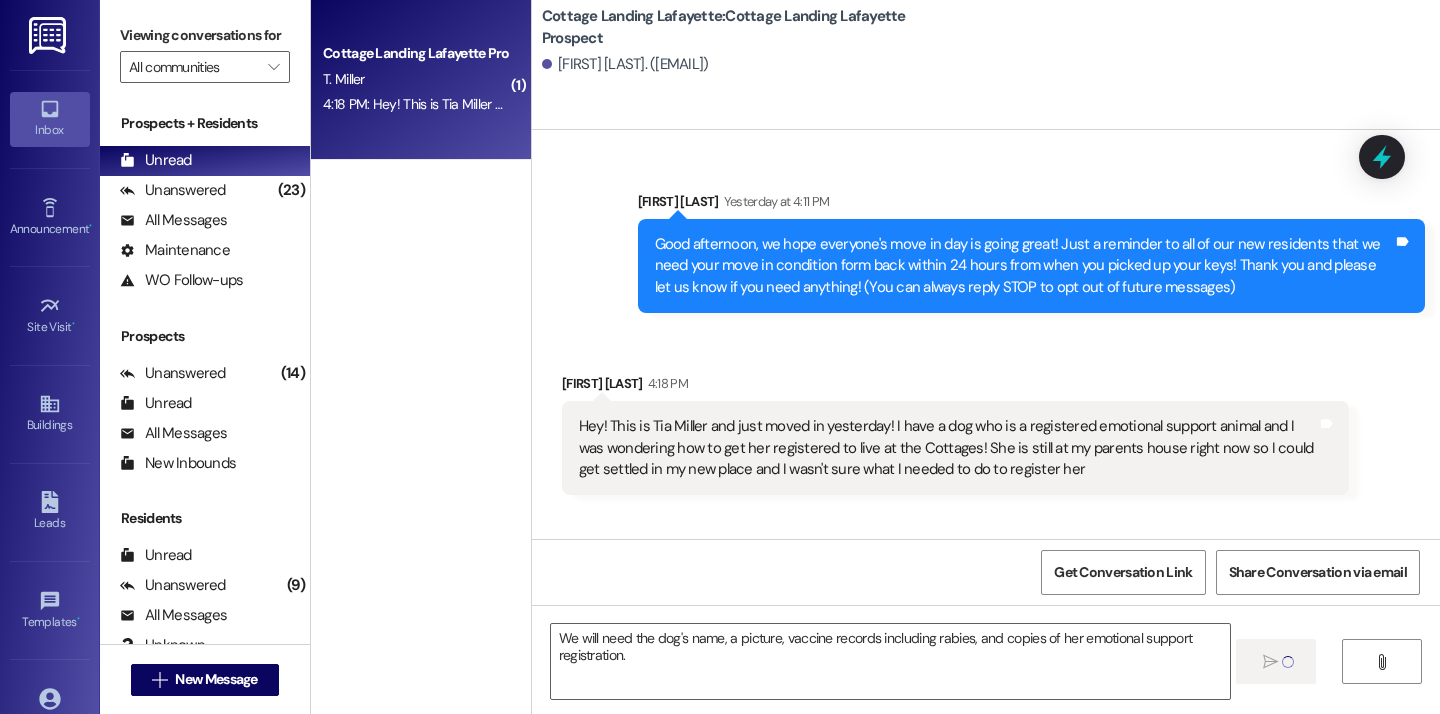 type 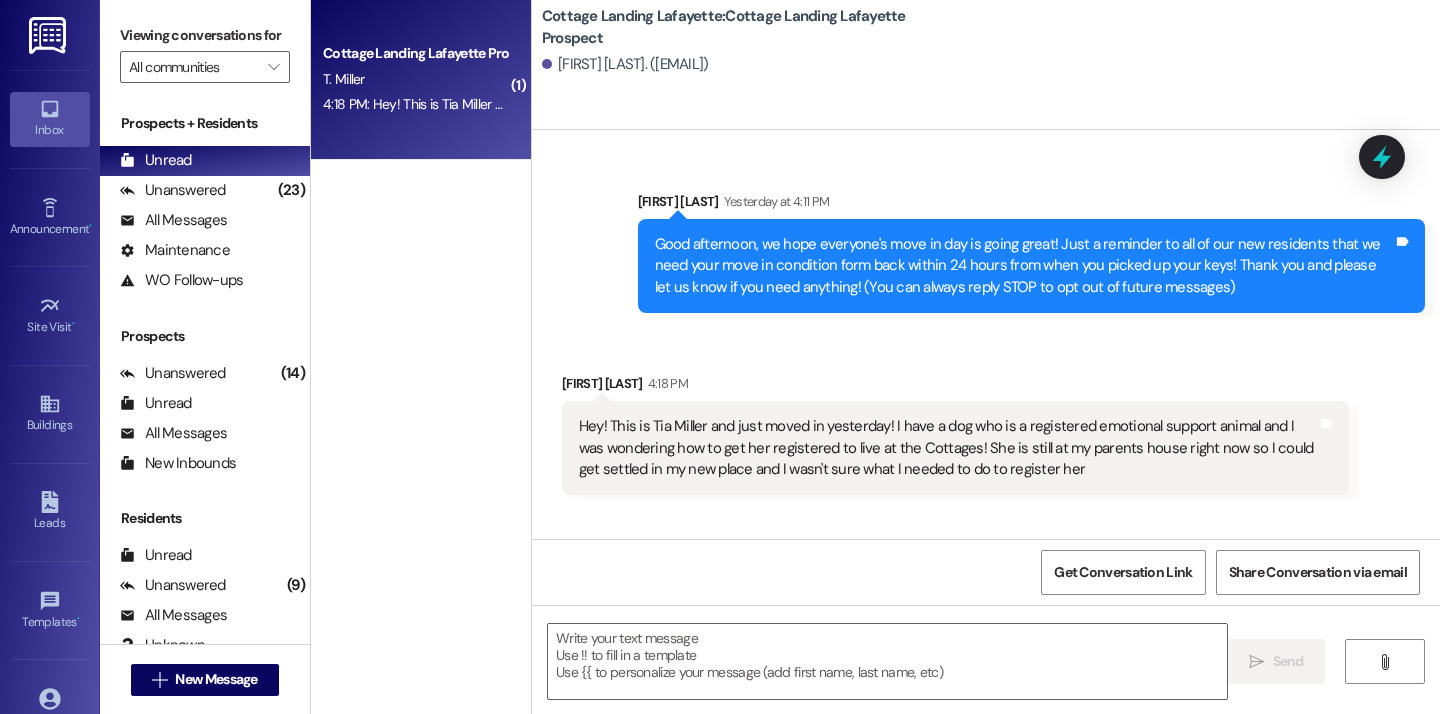 scroll, scrollTop: 133, scrollLeft: 0, axis: vertical 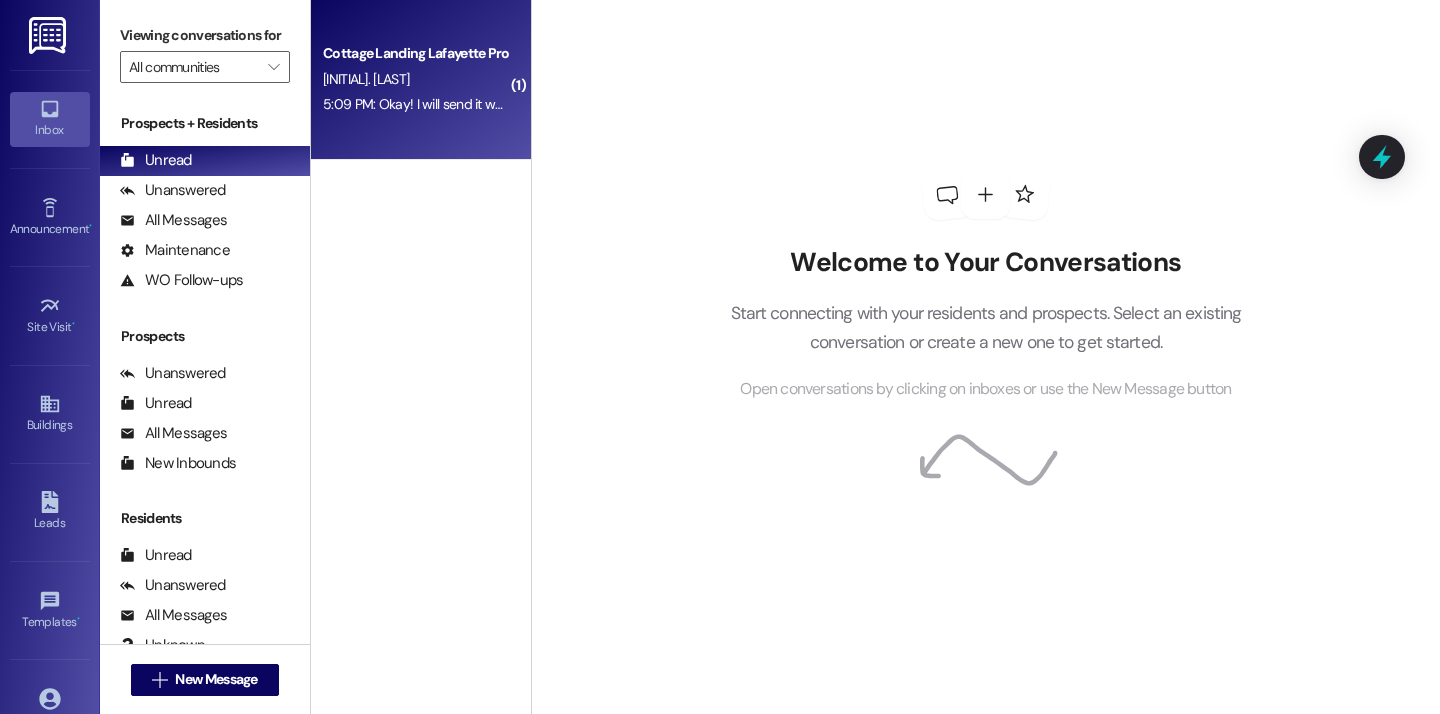 click on "Cottage Landing Lafayette Prospect" at bounding box center [415, 53] 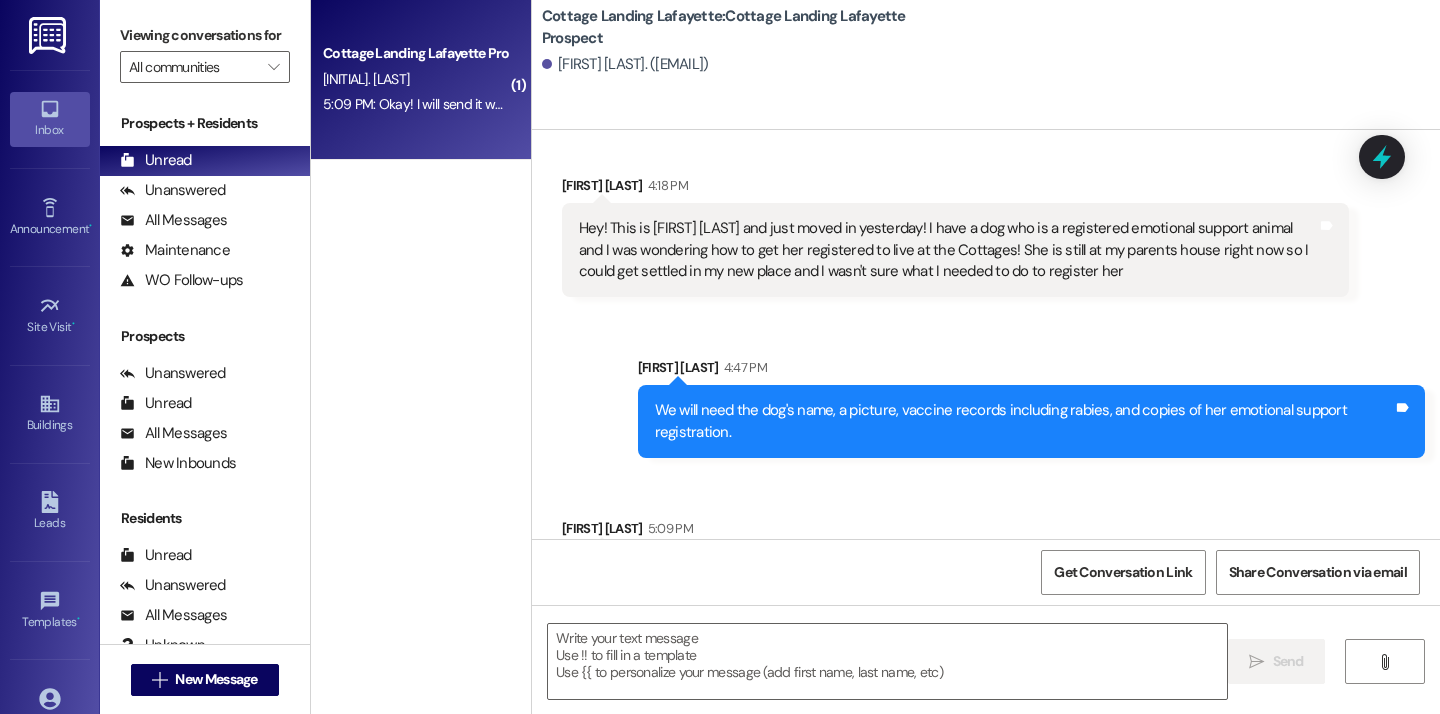 scroll, scrollTop: 271, scrollLeft: 0, axis: vertical 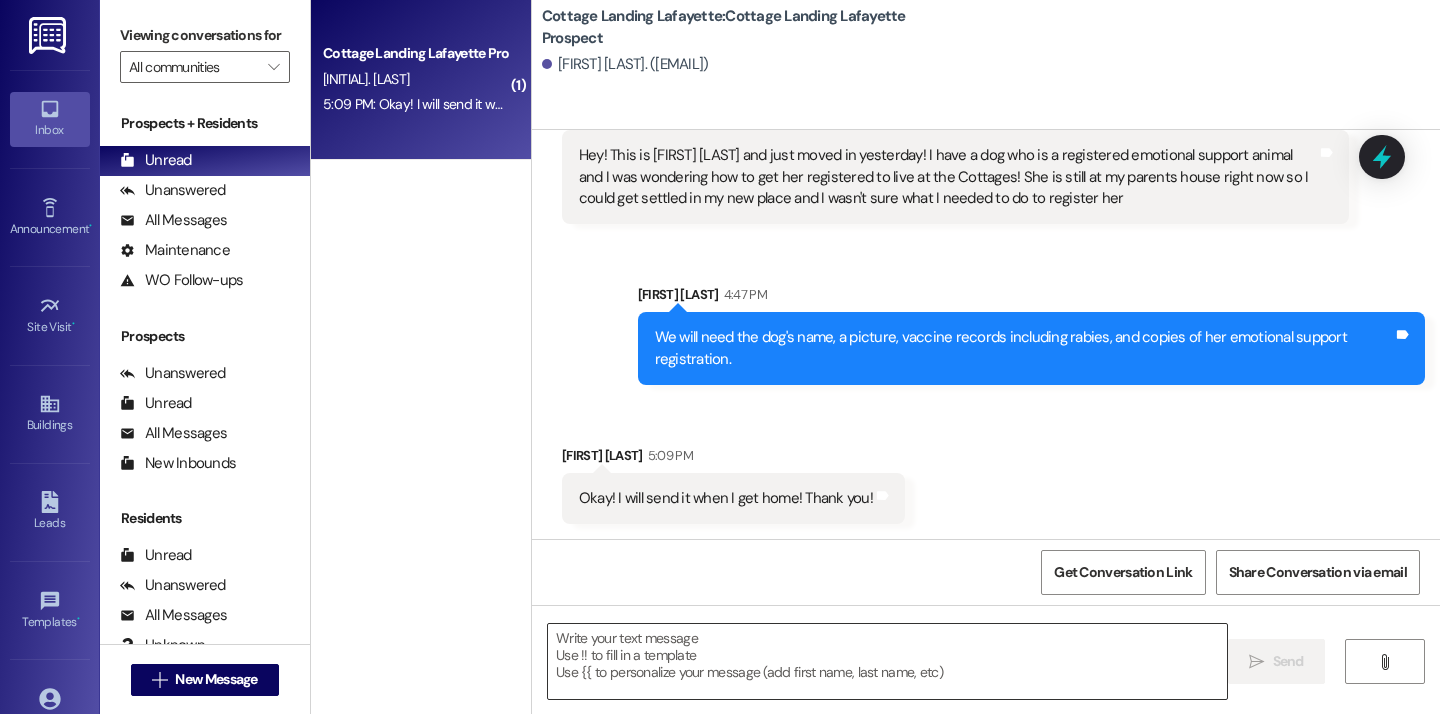 click at bounding box center (887, 661) 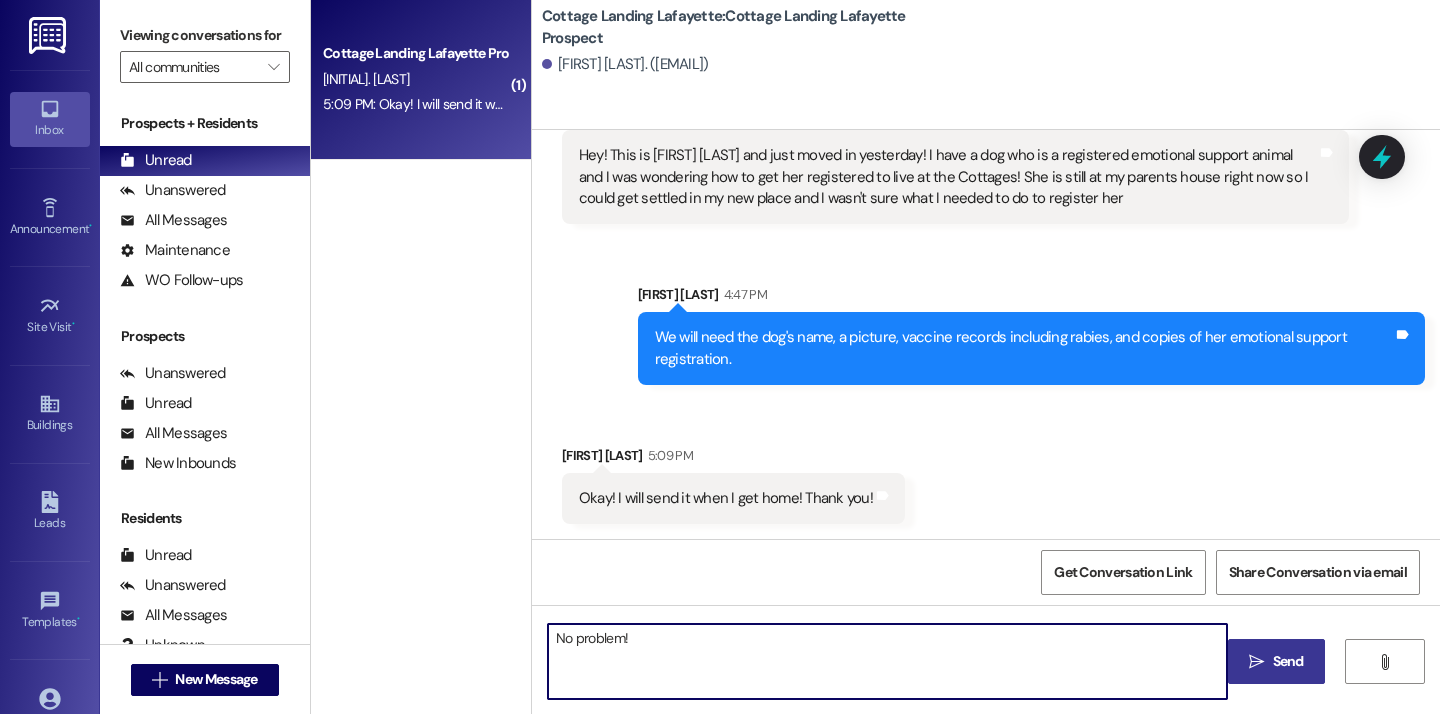 type on "No problem!" 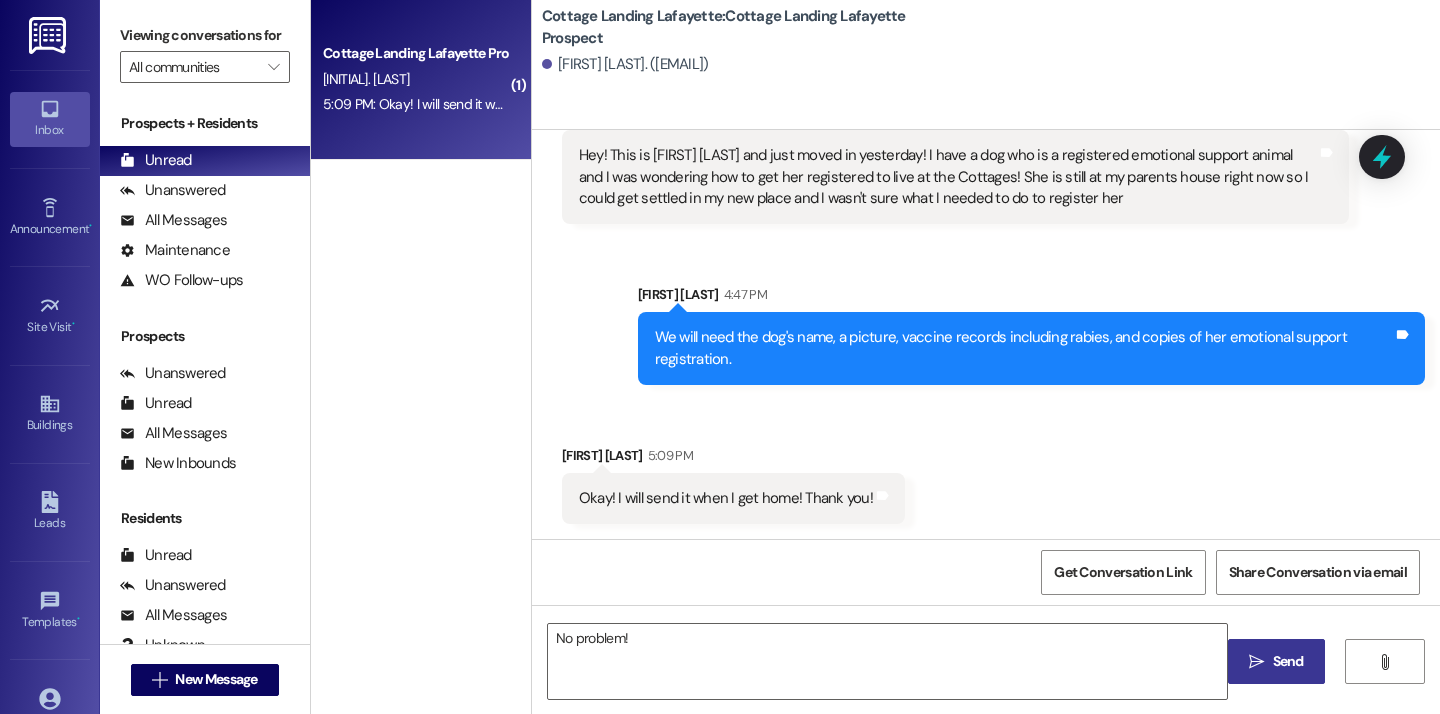 click on "" at bounding box center (1256, 662) 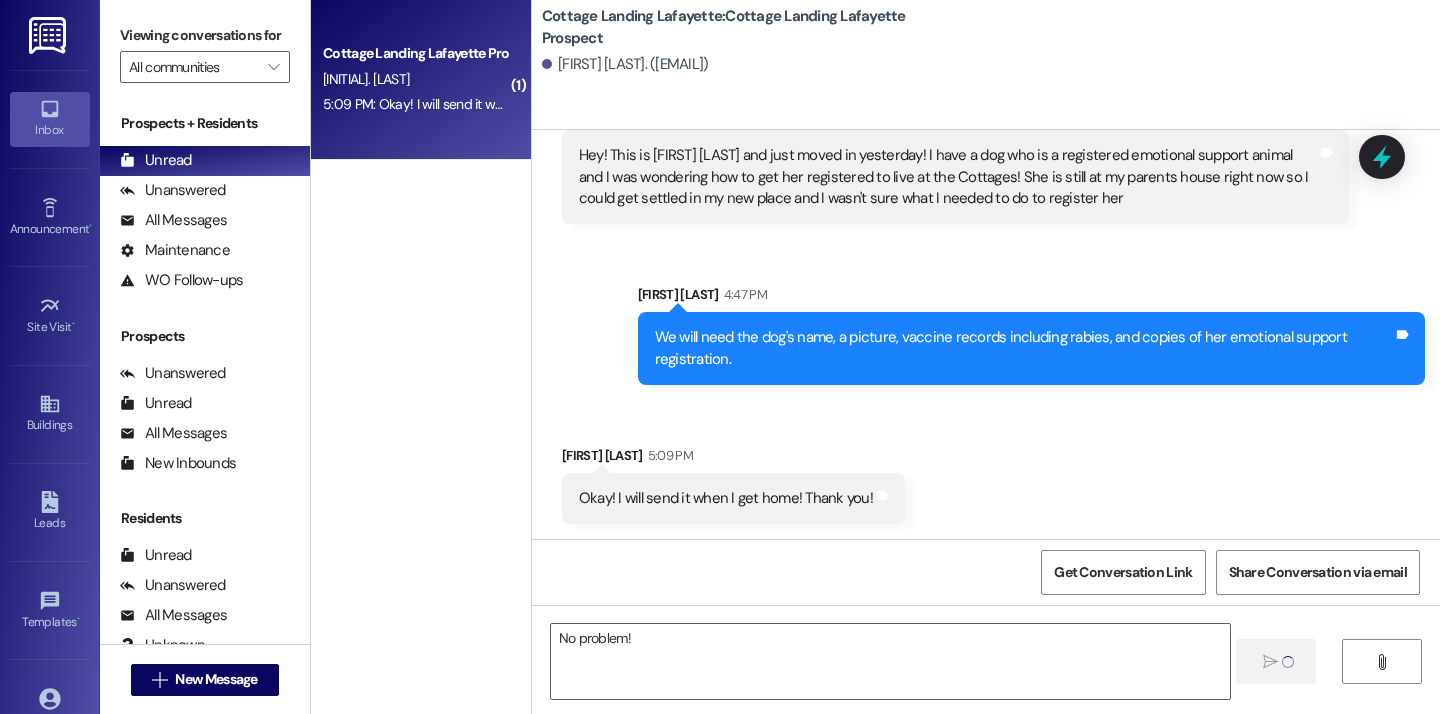 type 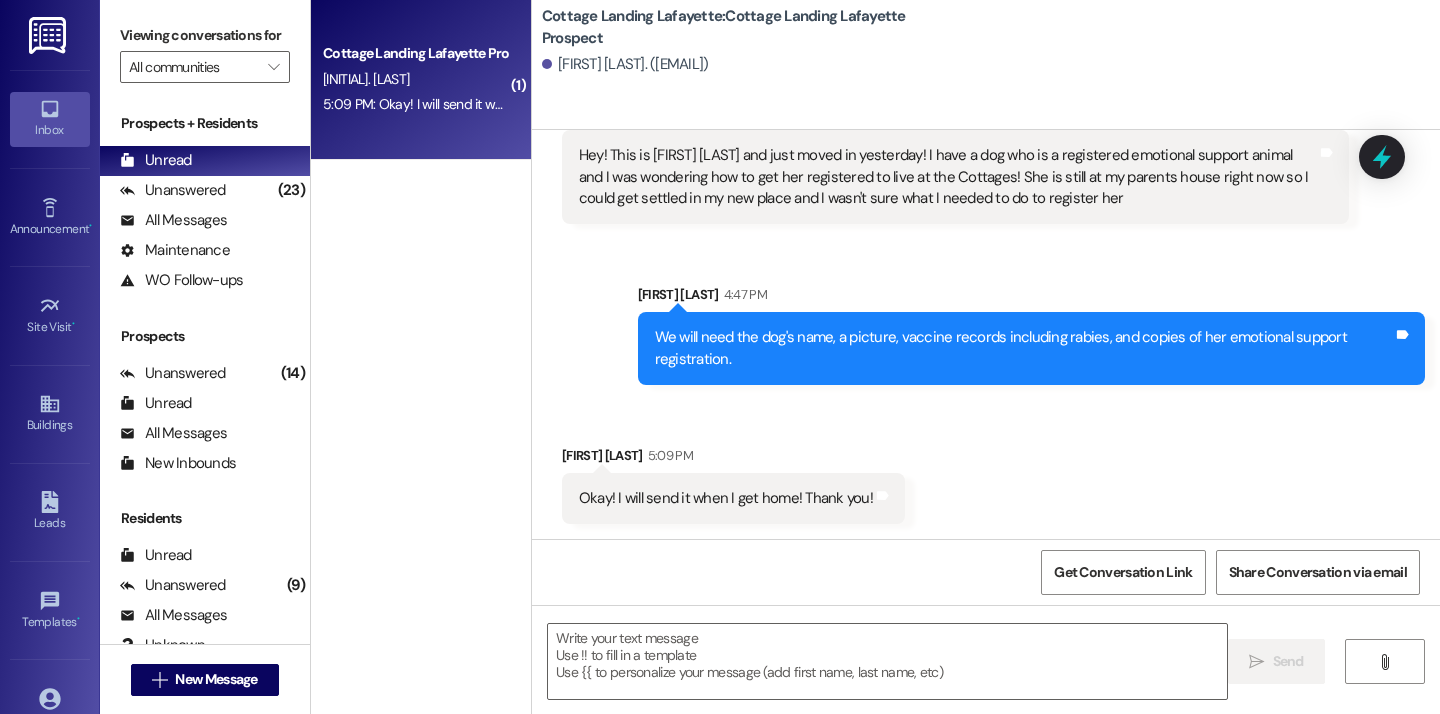 scroll, scrollTop: 412, scrollLeft: 0, axis: vertical 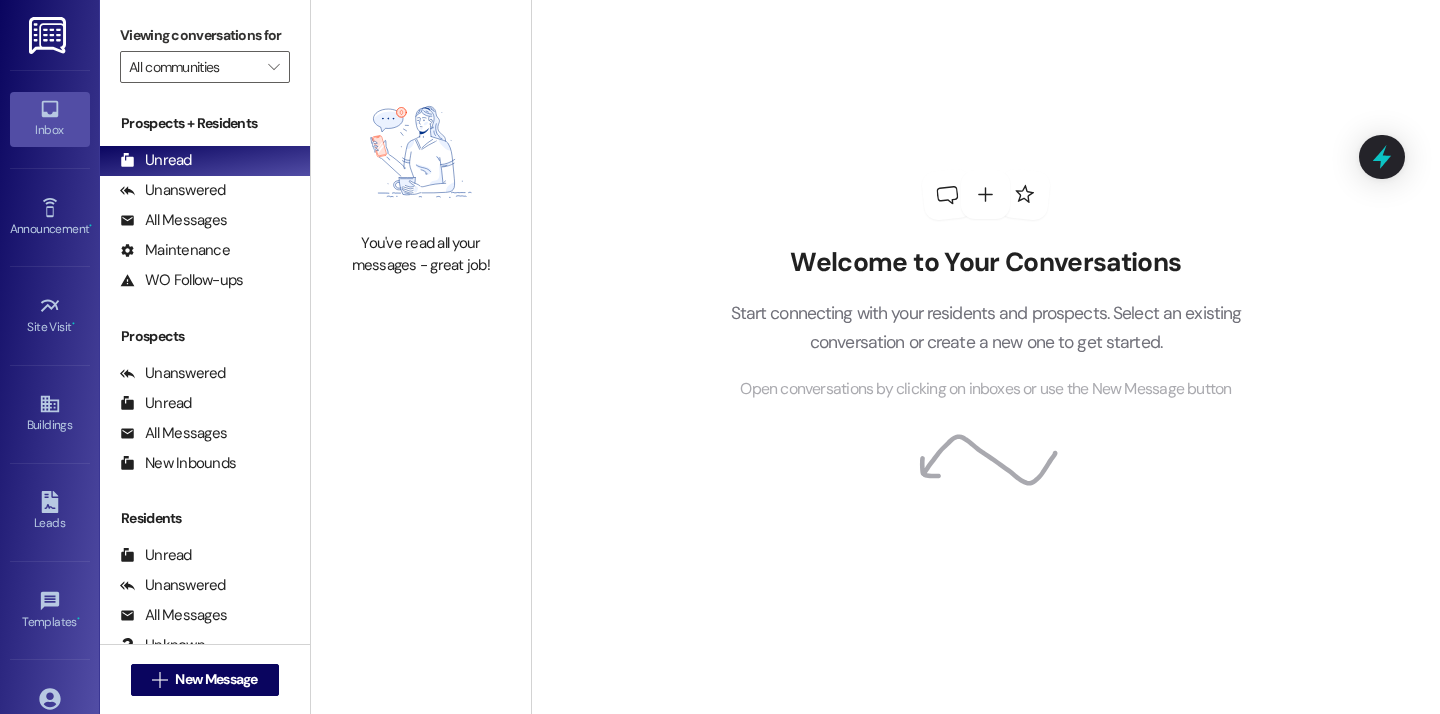 click on "Welcome to Your Conversations Start connecting with your residents and prospects. Select an existing conversation or create a new one to get started. Open conversations by clicking on inboxes or use the New Message button" at bounding box center [985, 357] 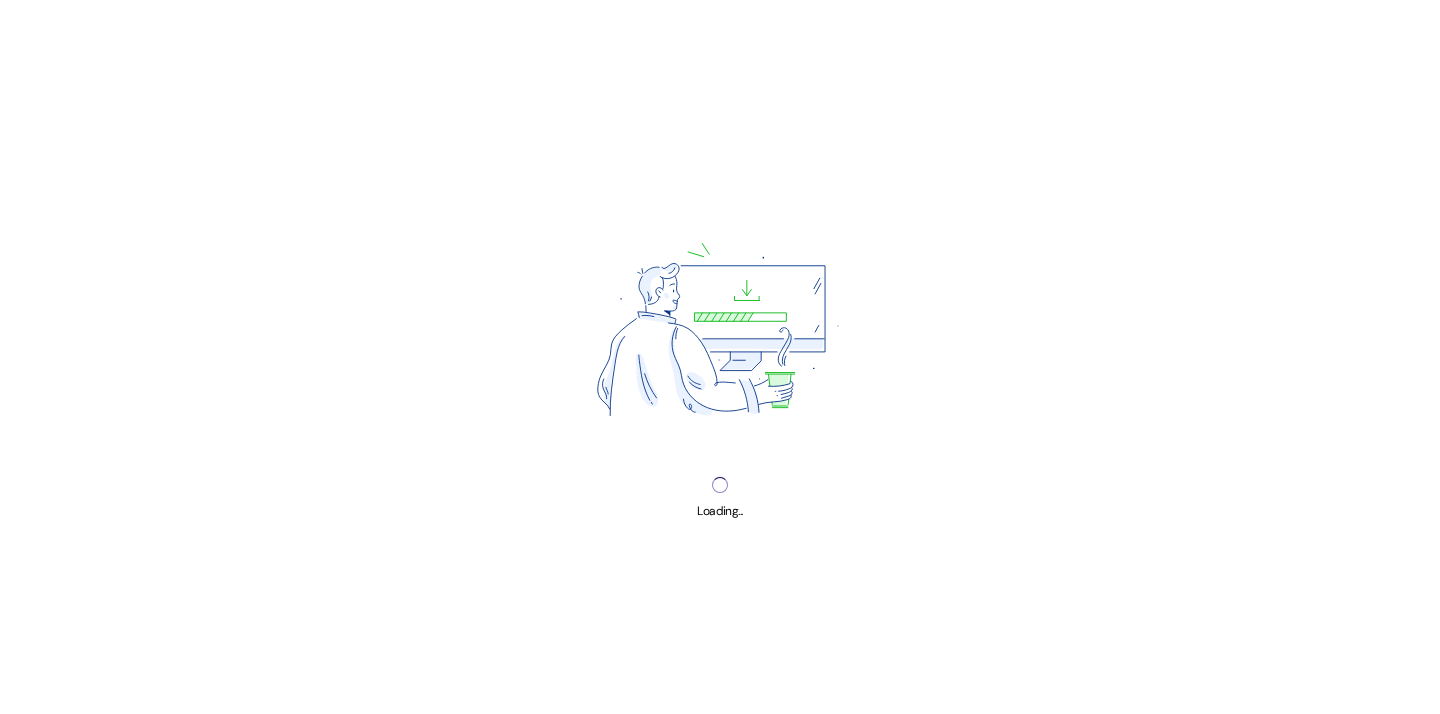 scroll, scrollTop: 0, scrollLeft: 0, axis: both 